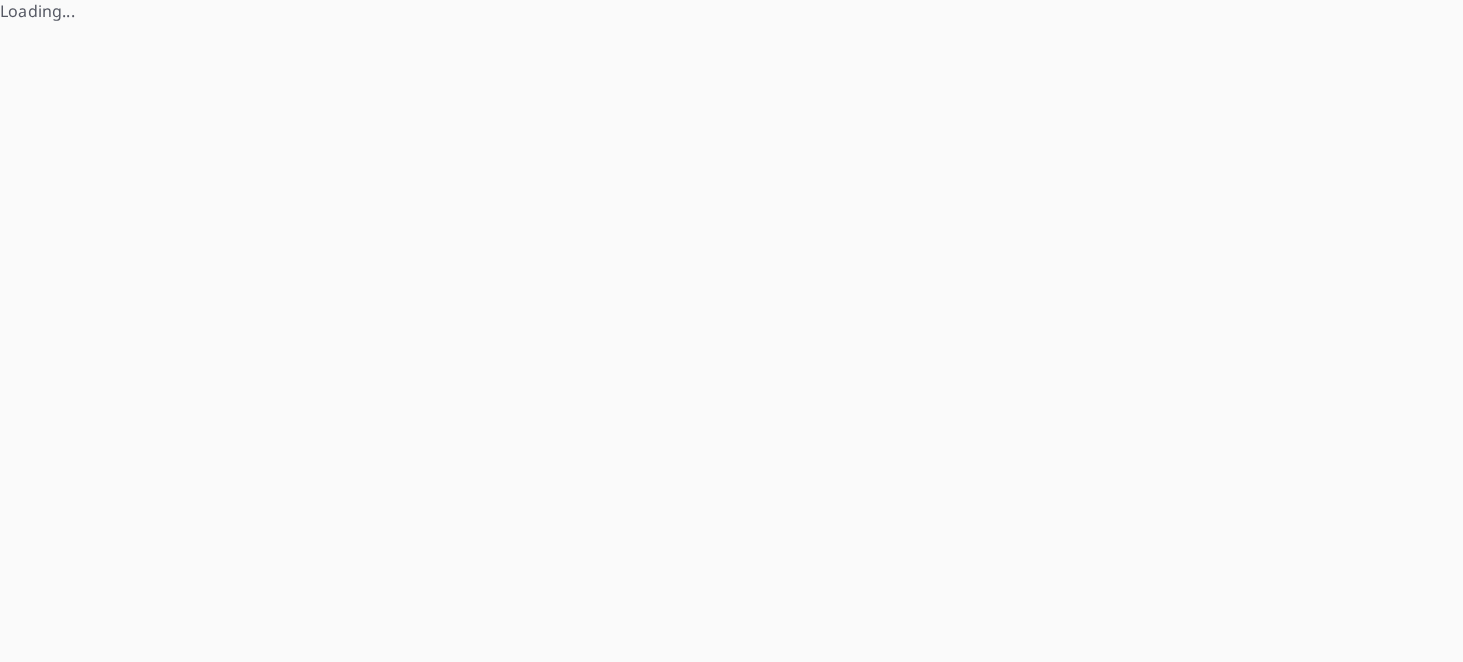 scroll, scrollTop: 0, scrollLeft: 0, axis: both 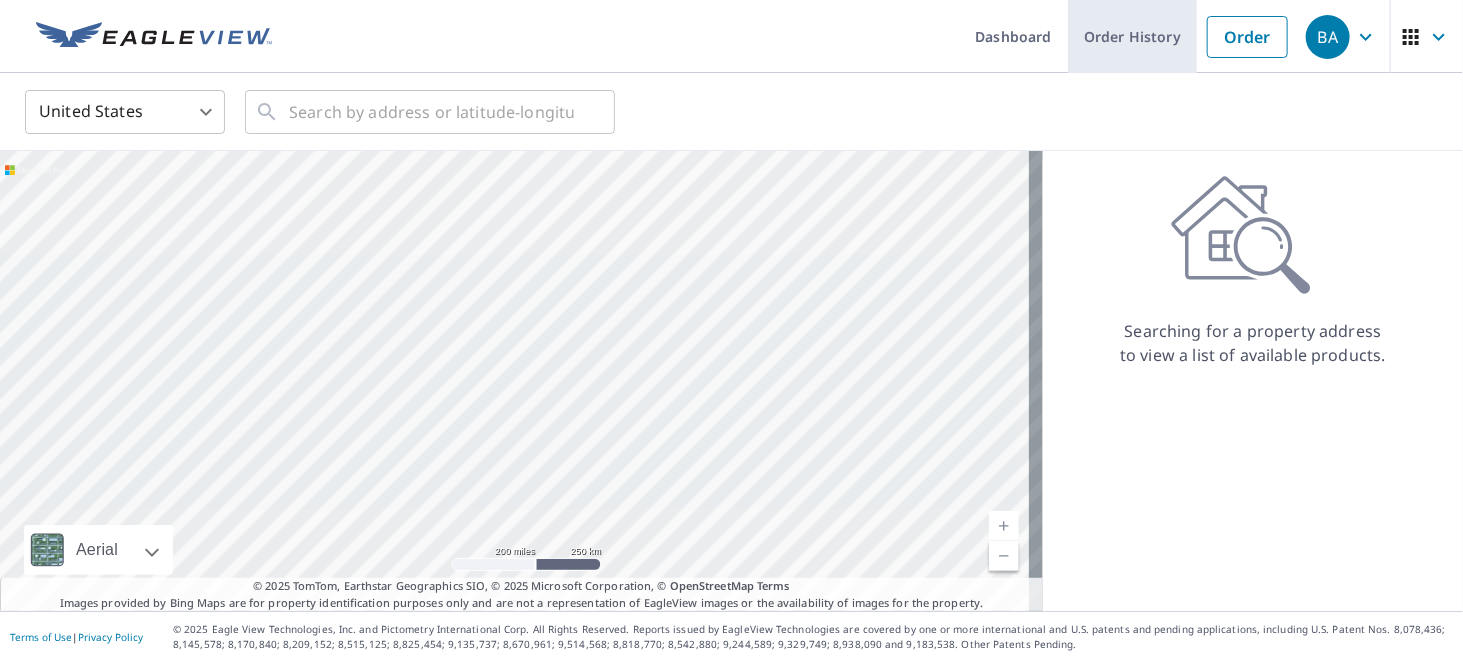 click on "Order History" at bounding box center [1132, 36] 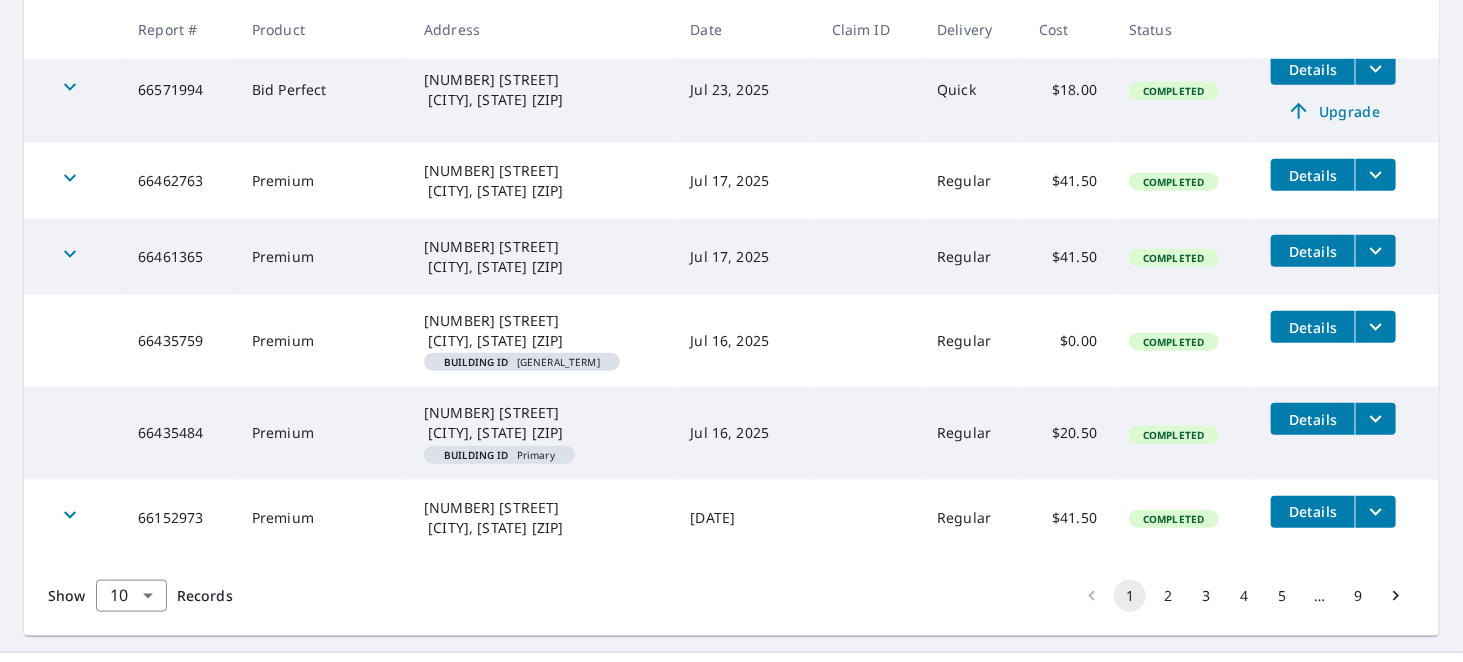 scroll, scrollTop: 777, scrollLeft: 0, axis: vertical 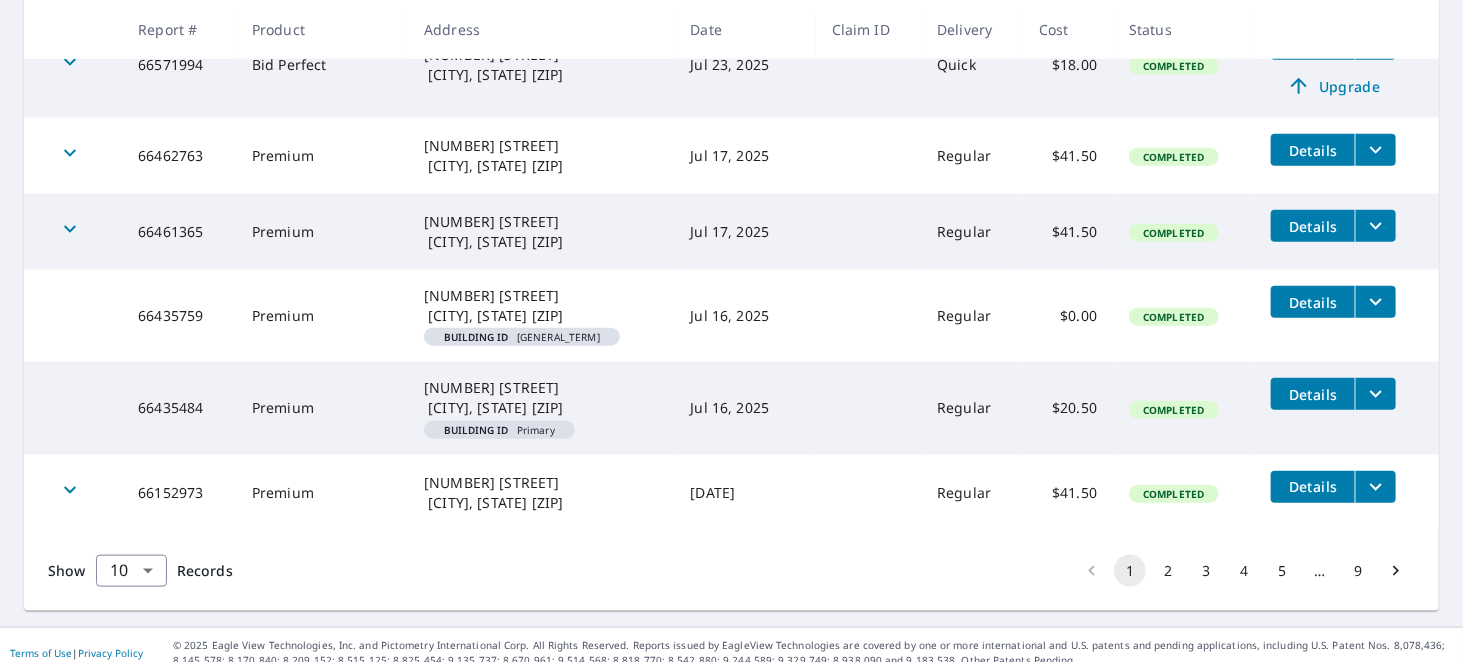 click on "2" at bounding box center [1168, 571] 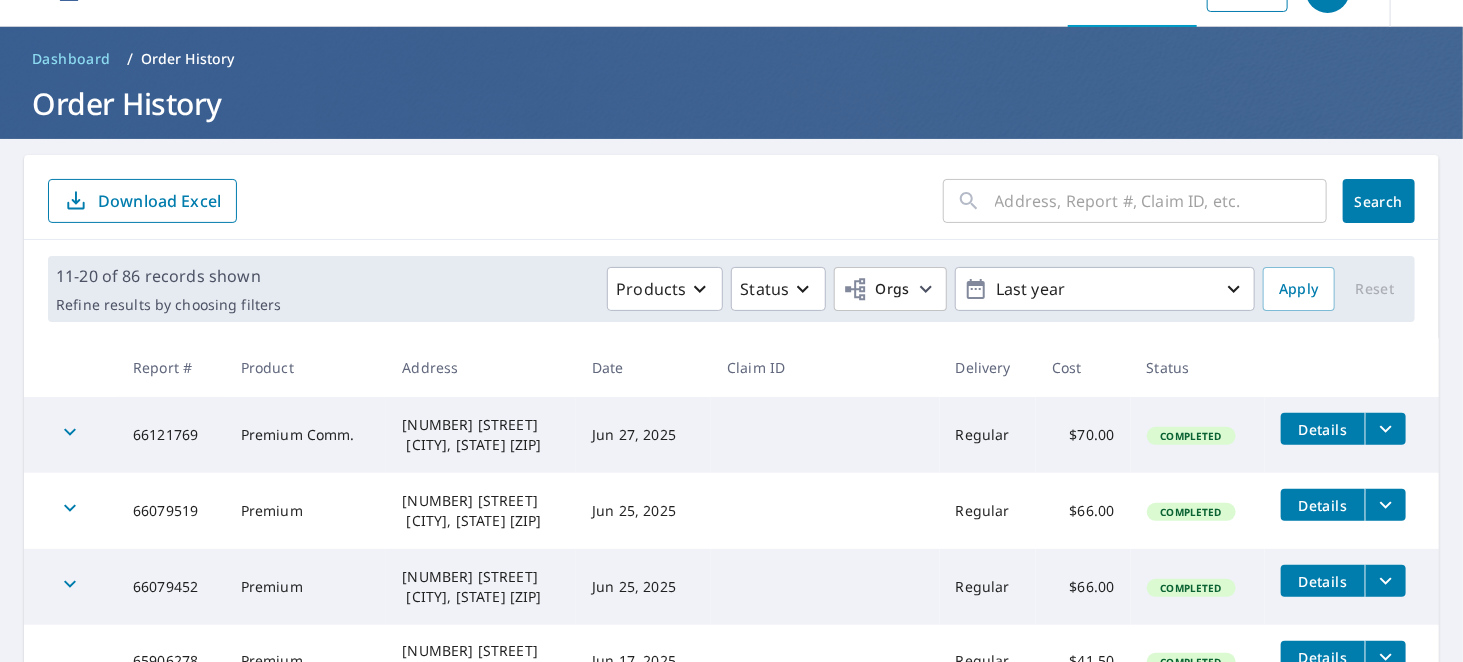 scroll, scrollTop: 0, scrollLeft: 0, axis: both 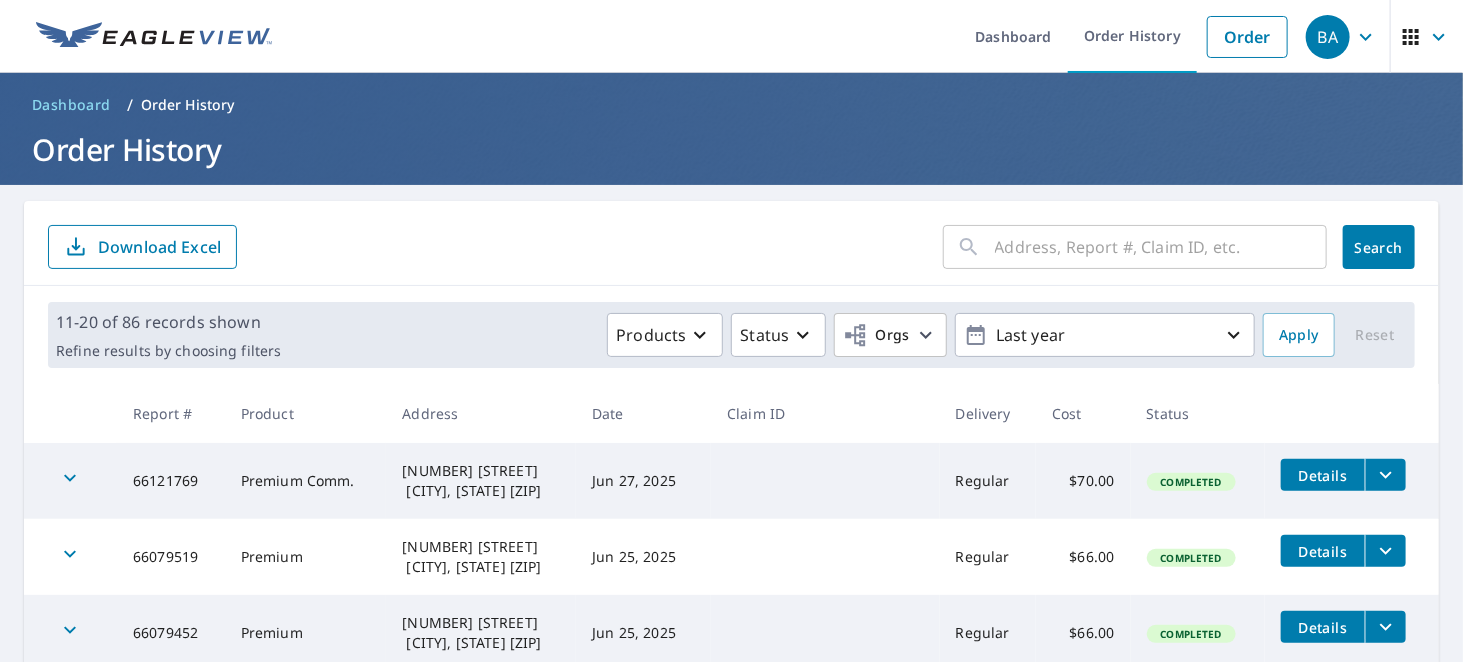 click at bounding box center (1161, 247) 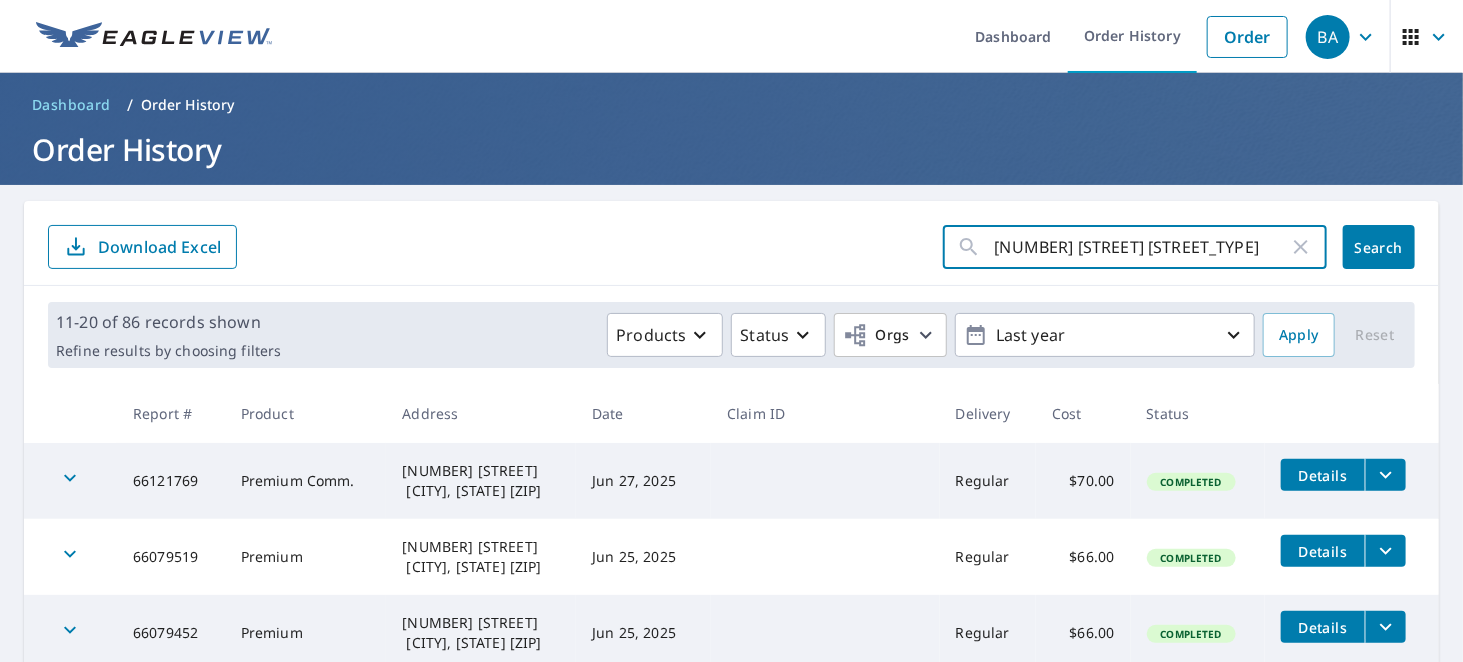 type on "[NUMBER] [STREET] [STREET_TYPE]" 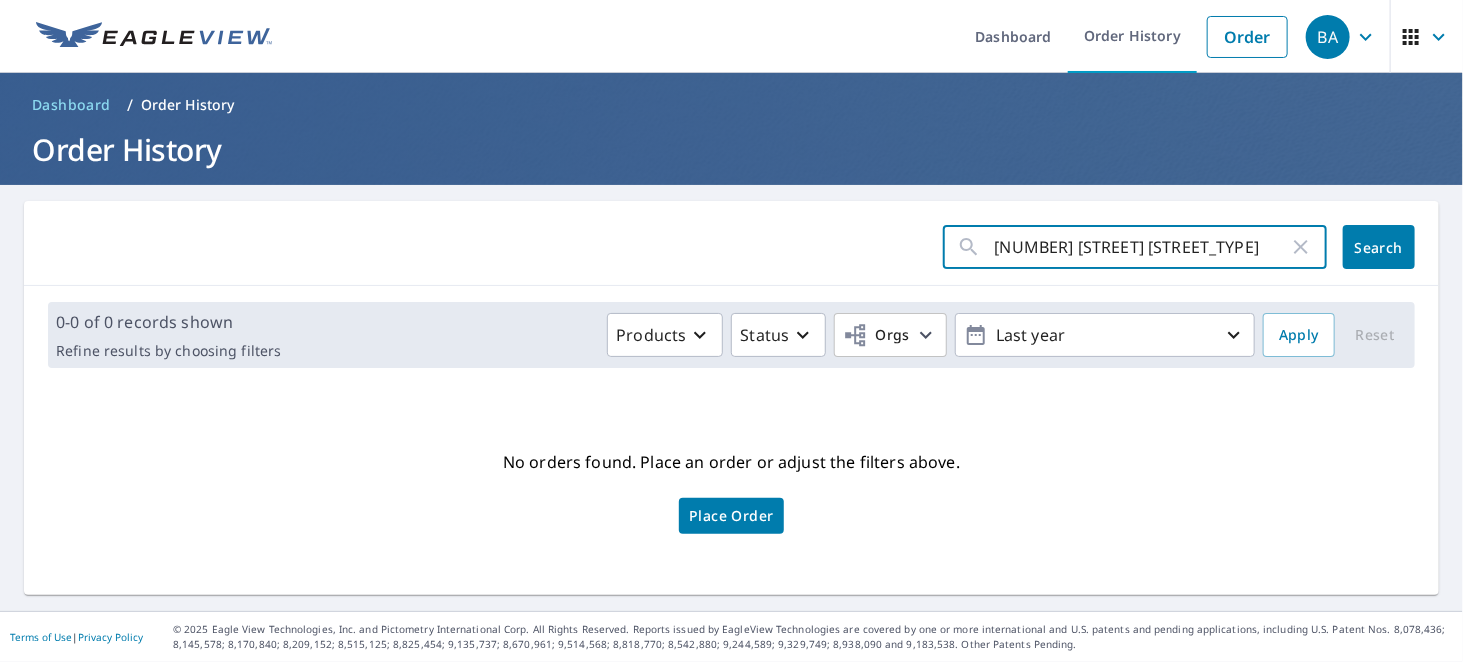 drag, startPoint x: 1148, startPoint y: 253, endPoint x: 340, endPoint y: 380, distance: 817.9199 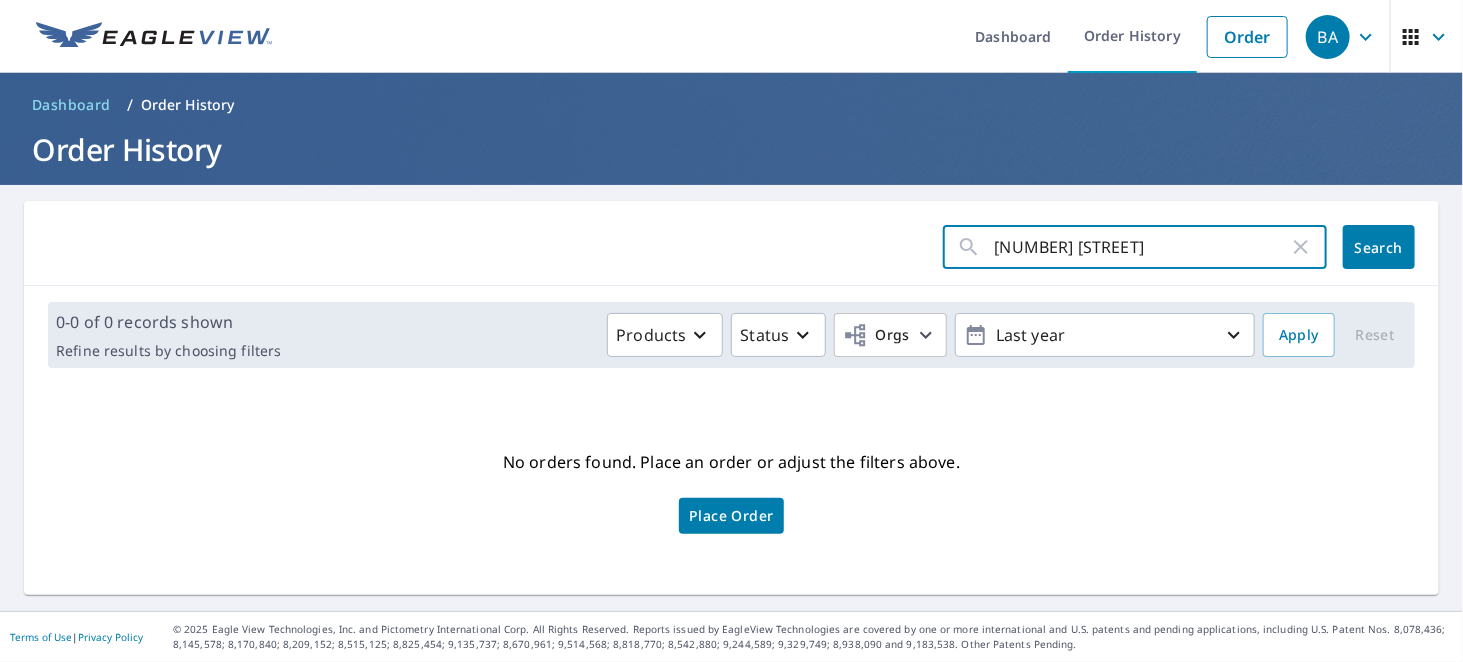 type on "[NUMBER] [STREET]" 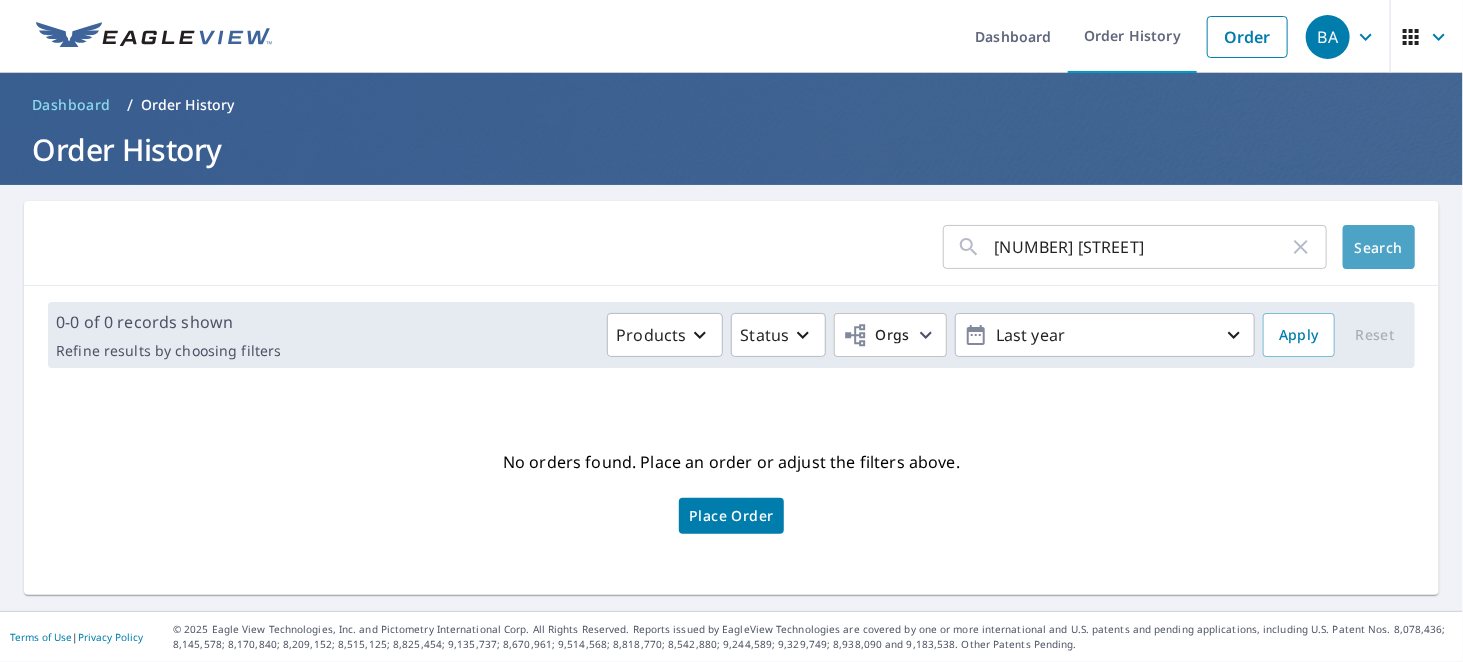 click on "Search" at bounding box center (1379, 247) 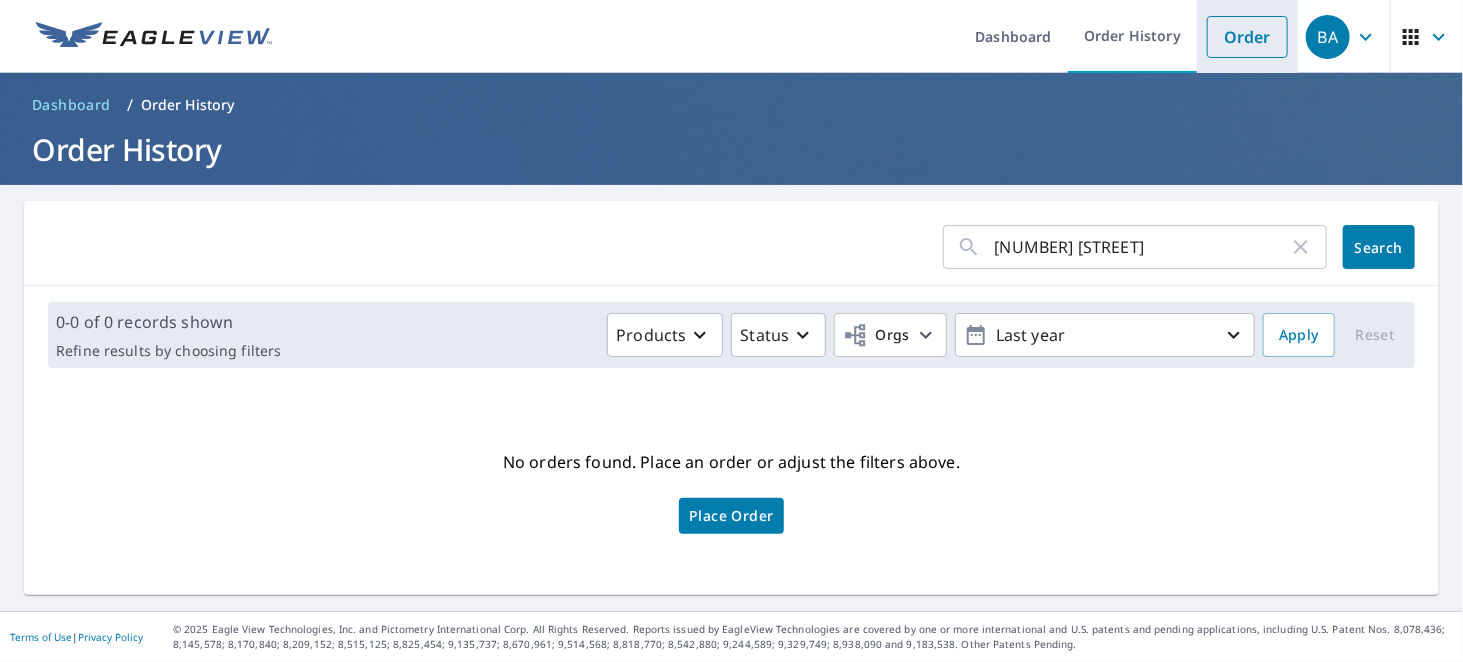 click on "Order" at bounding box center (1247, 37) 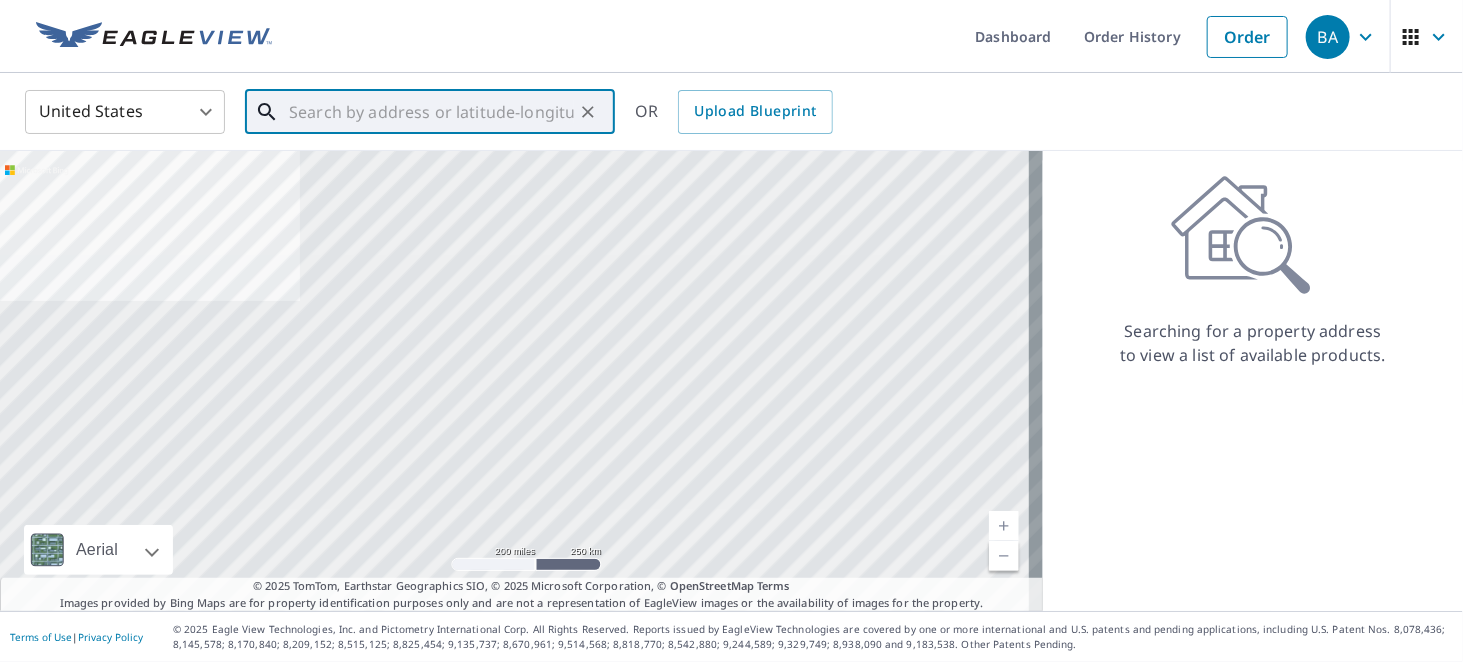 click at bounding box center [431, 112] 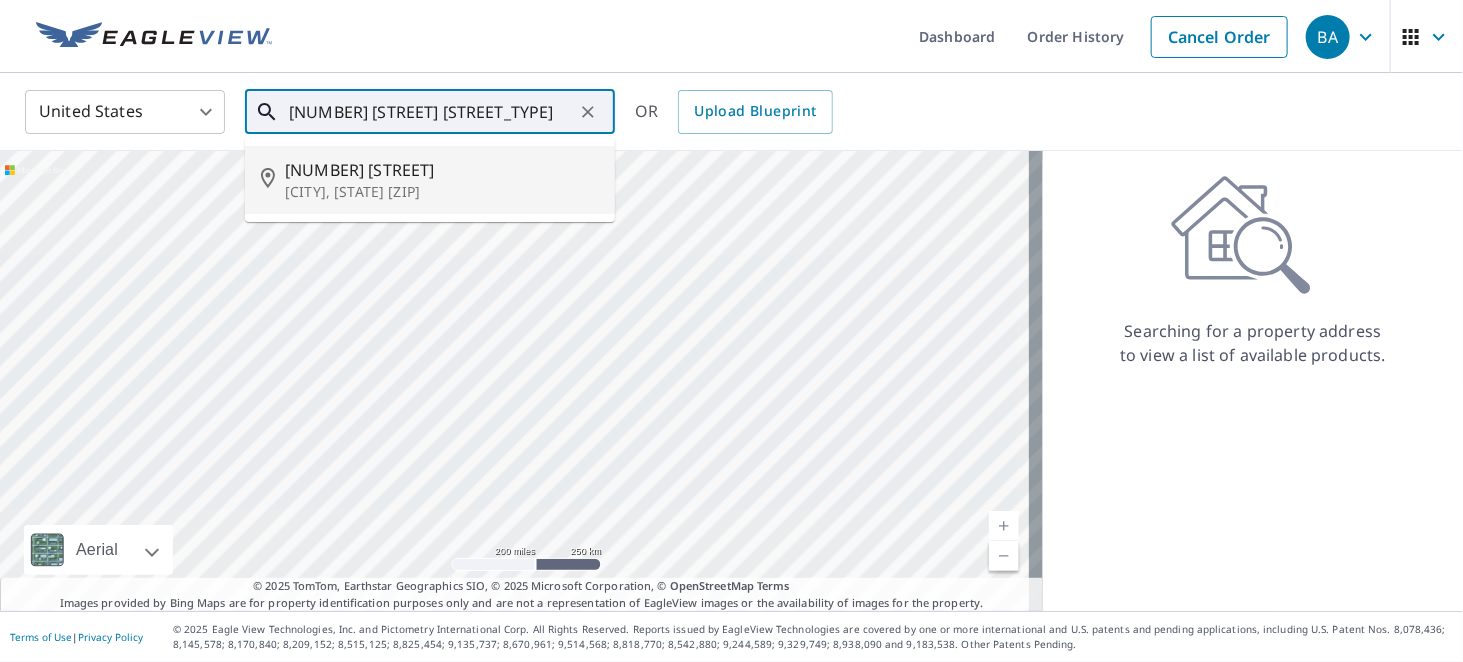 click on "[NUMBER] [STREET]" at bounding box center [442, 170] 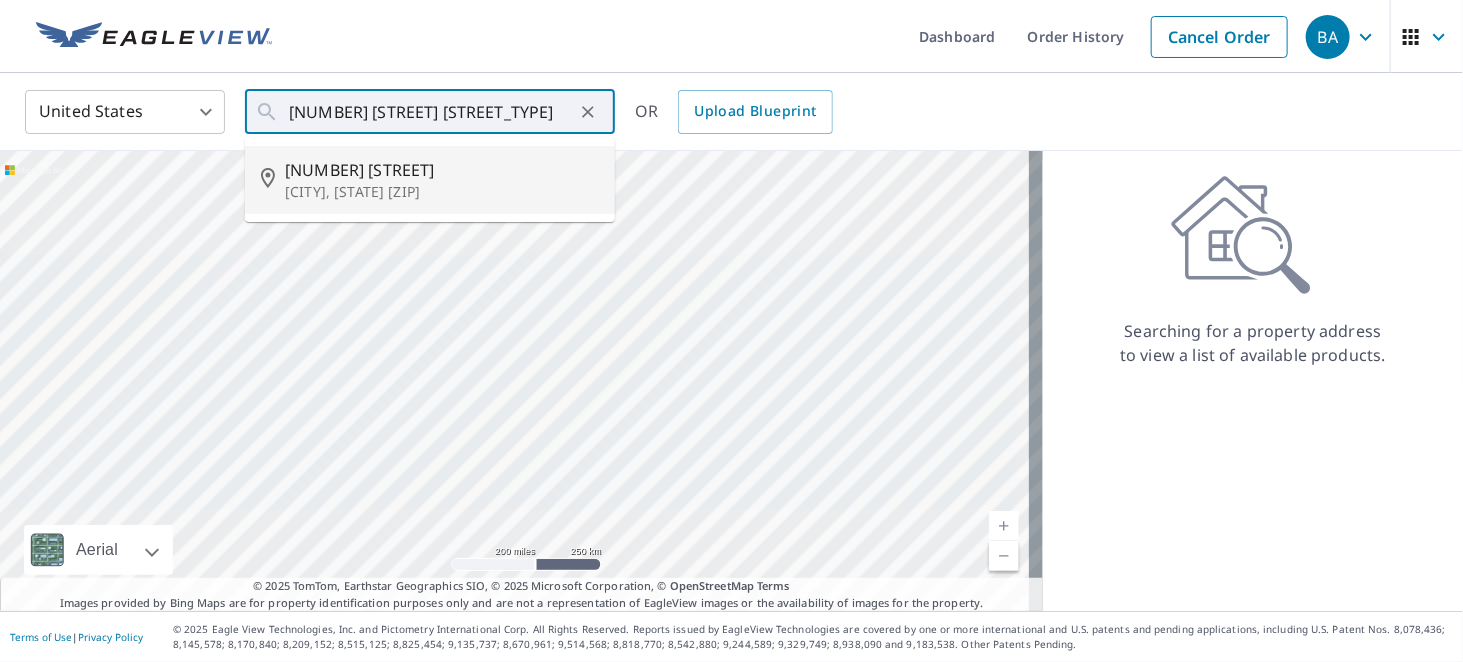 type on "[NUMBER] [STREET], [CITY], [STATE] [ZIP]" 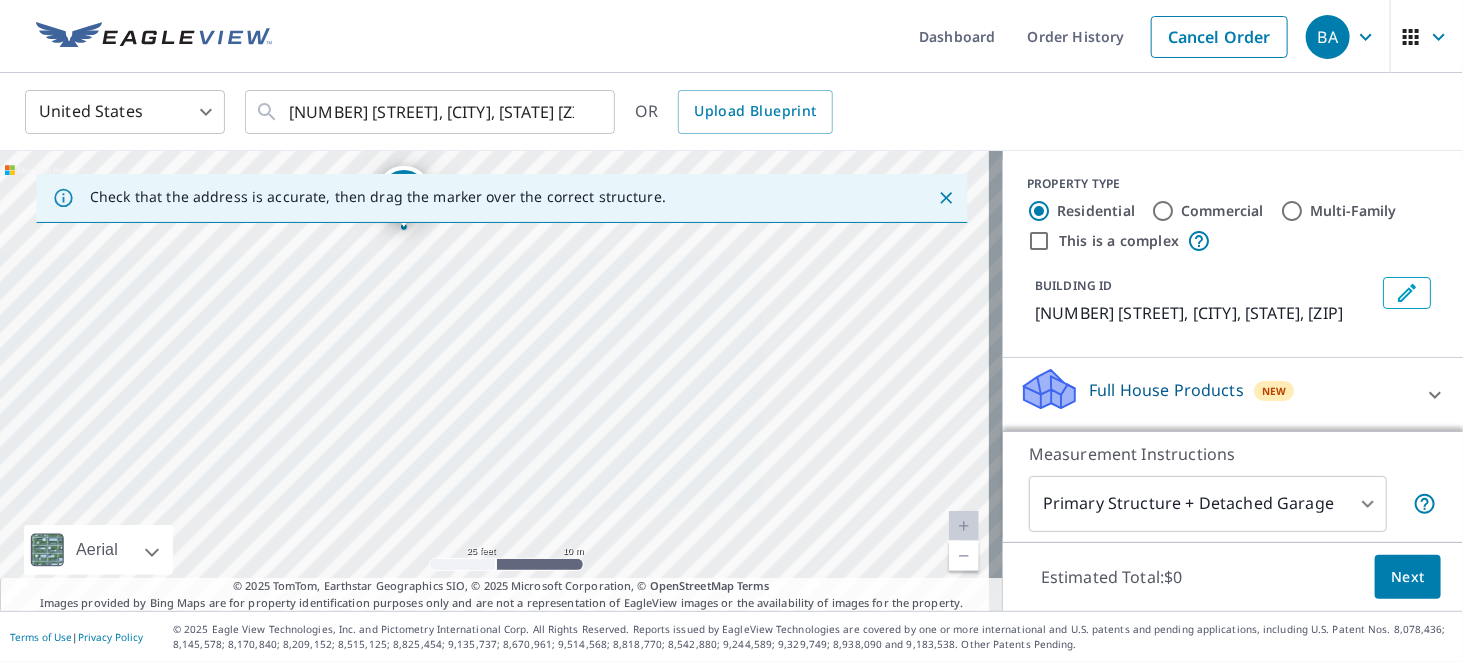 drag, startPoint x: 520, startPoint y: 384, endPoint x: 554, endPoint y: 623, distance: 241.4063 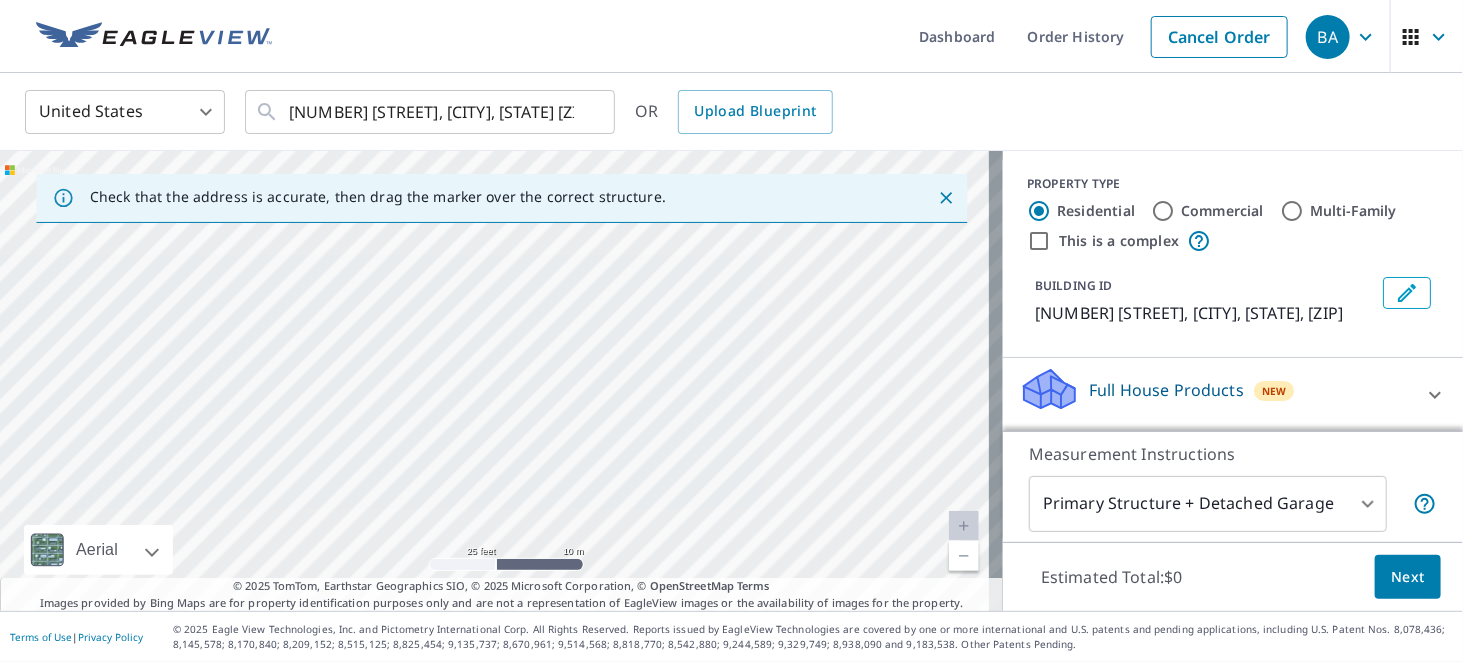 drag, startPoint x: 324, startPoint y: 458, endPoint x: 305, endPoint y: 465, distance: 20.248457 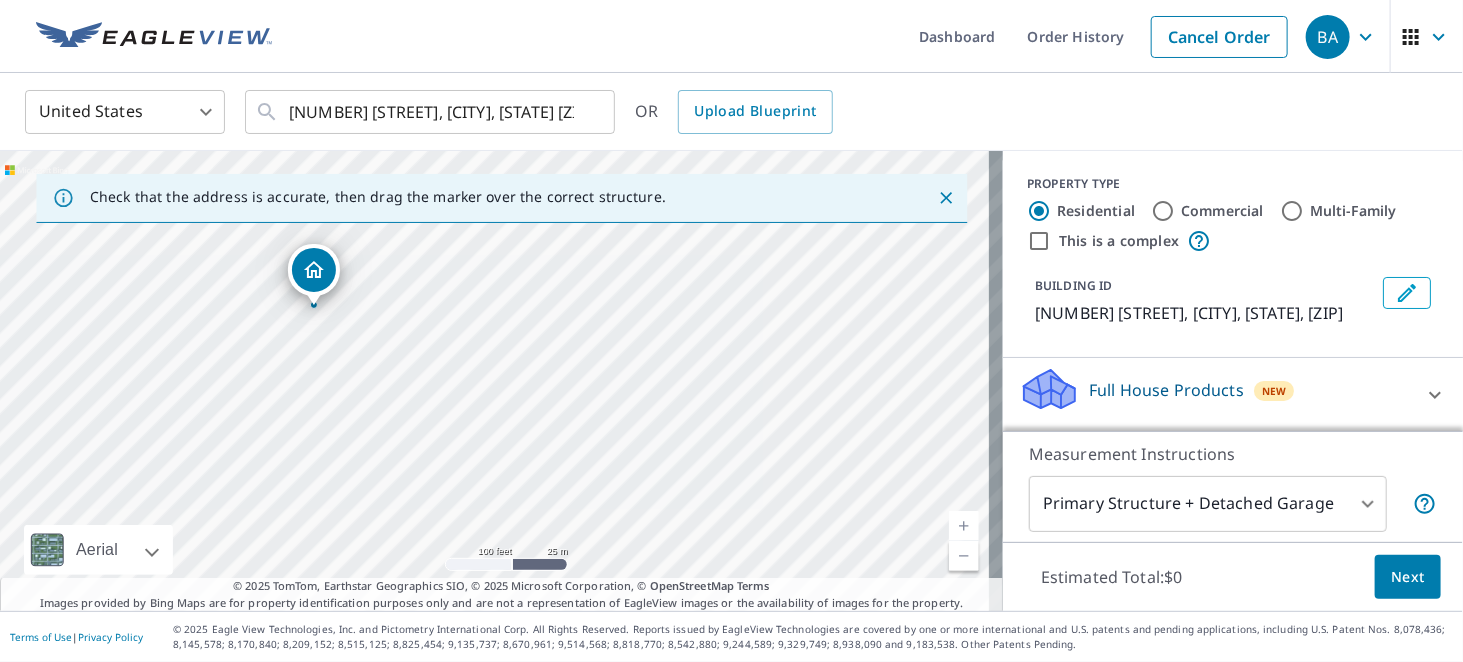drag, startPoint x: 301, startPoint y: 300, endPoint x: 312, endPoint y: 305, distance: 12.083046 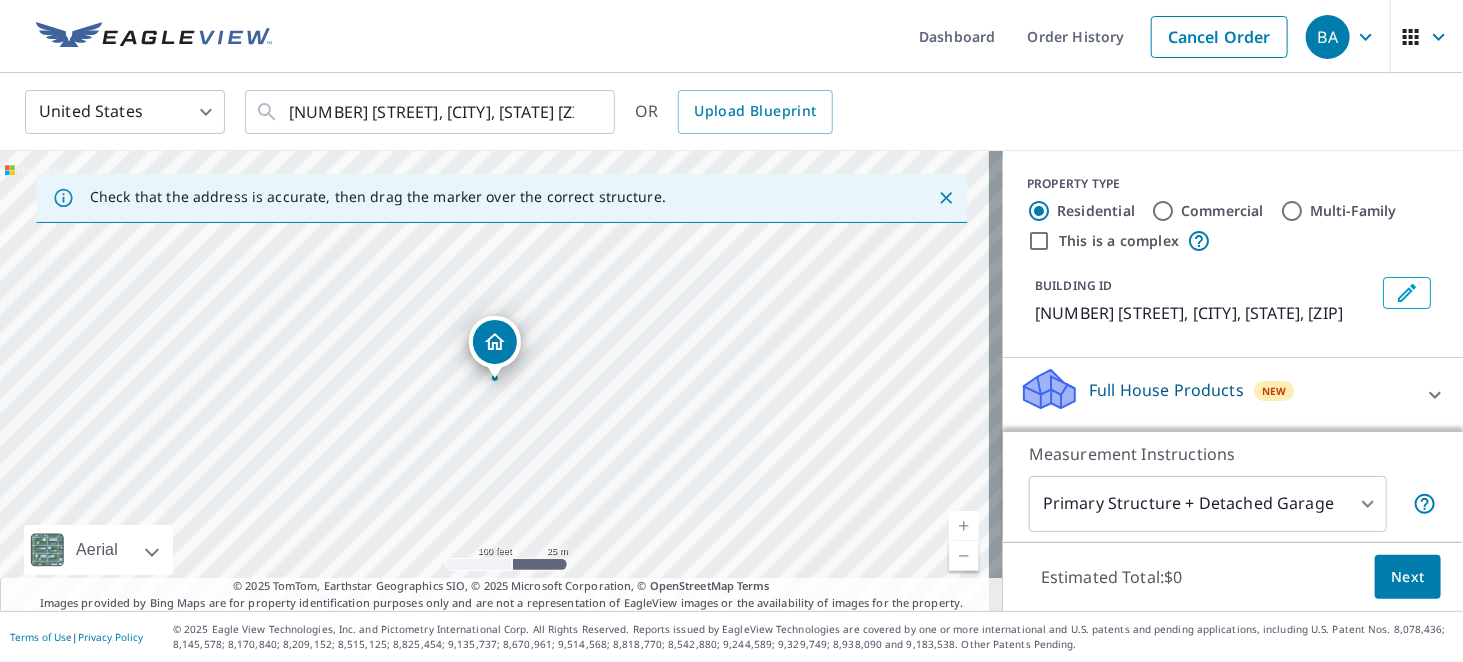scroll, scrollTop: 100, scrollLeft: 0, axis: vertical 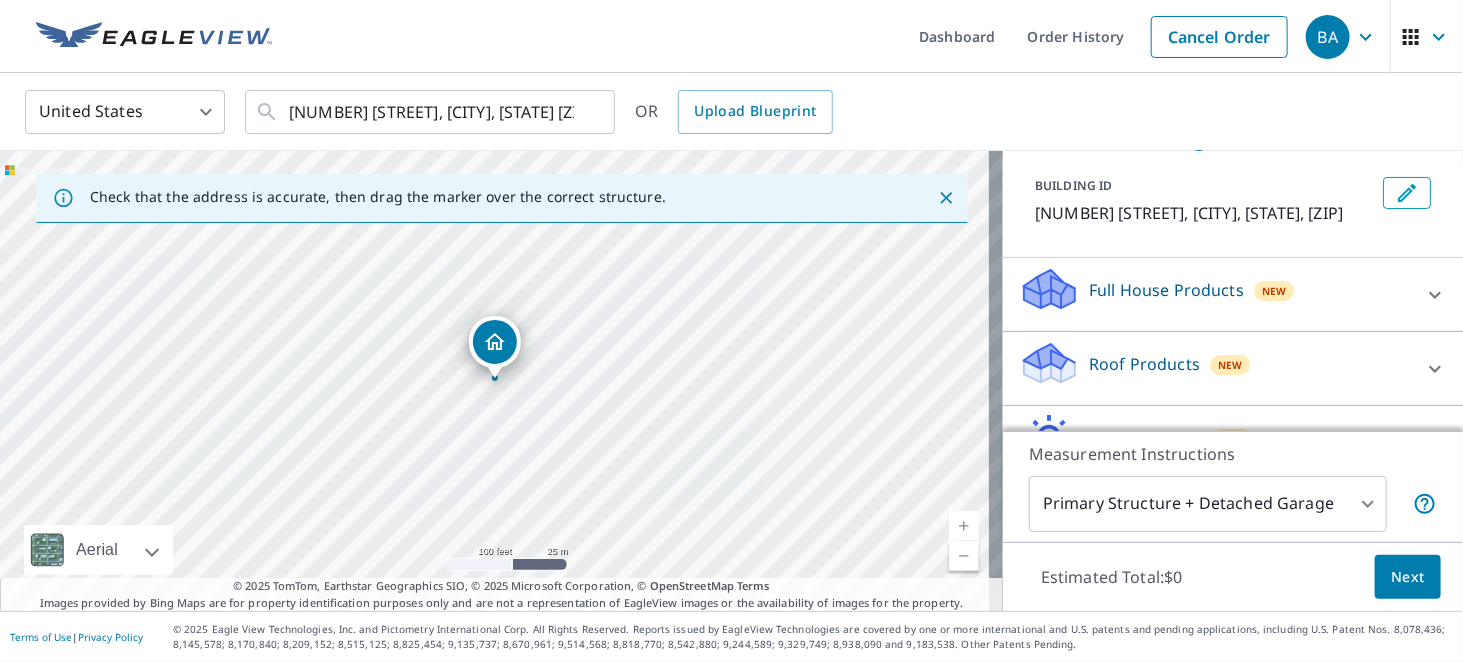 click 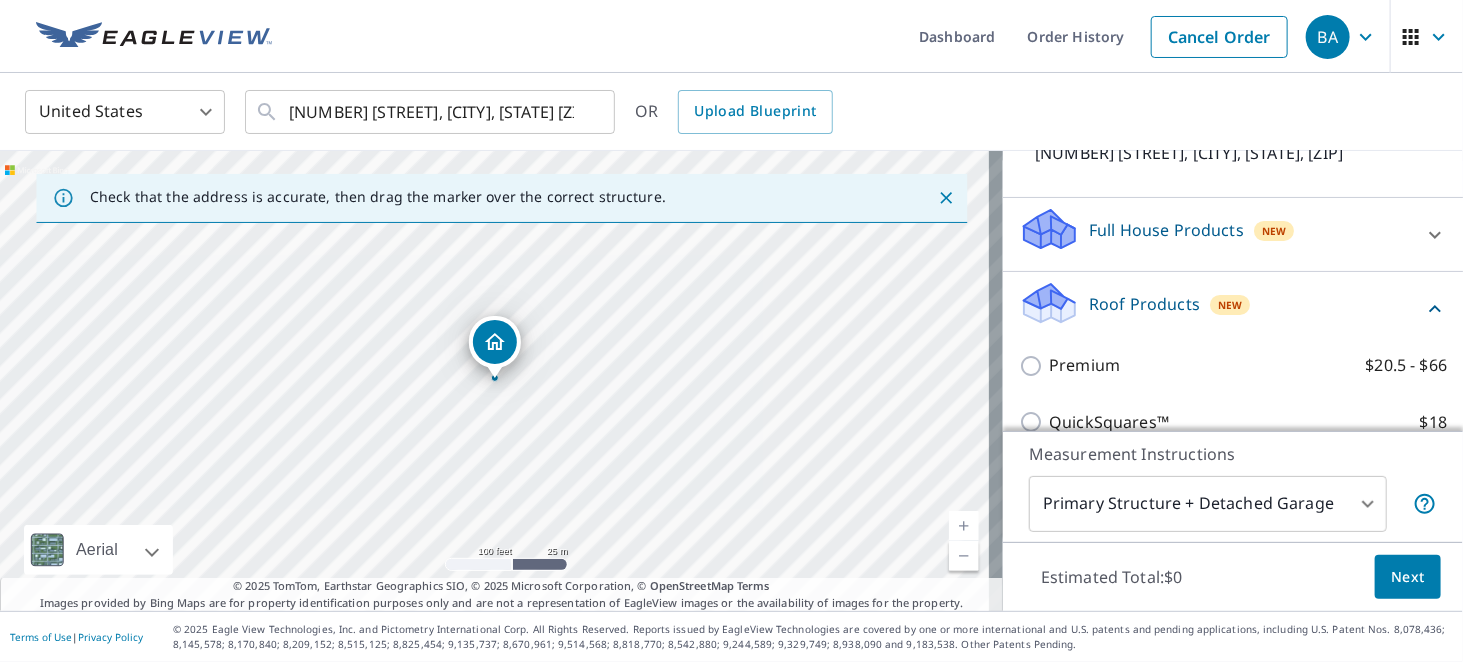 scroll, scrollTop: 200, scrollLeft: 0, axis: vertical 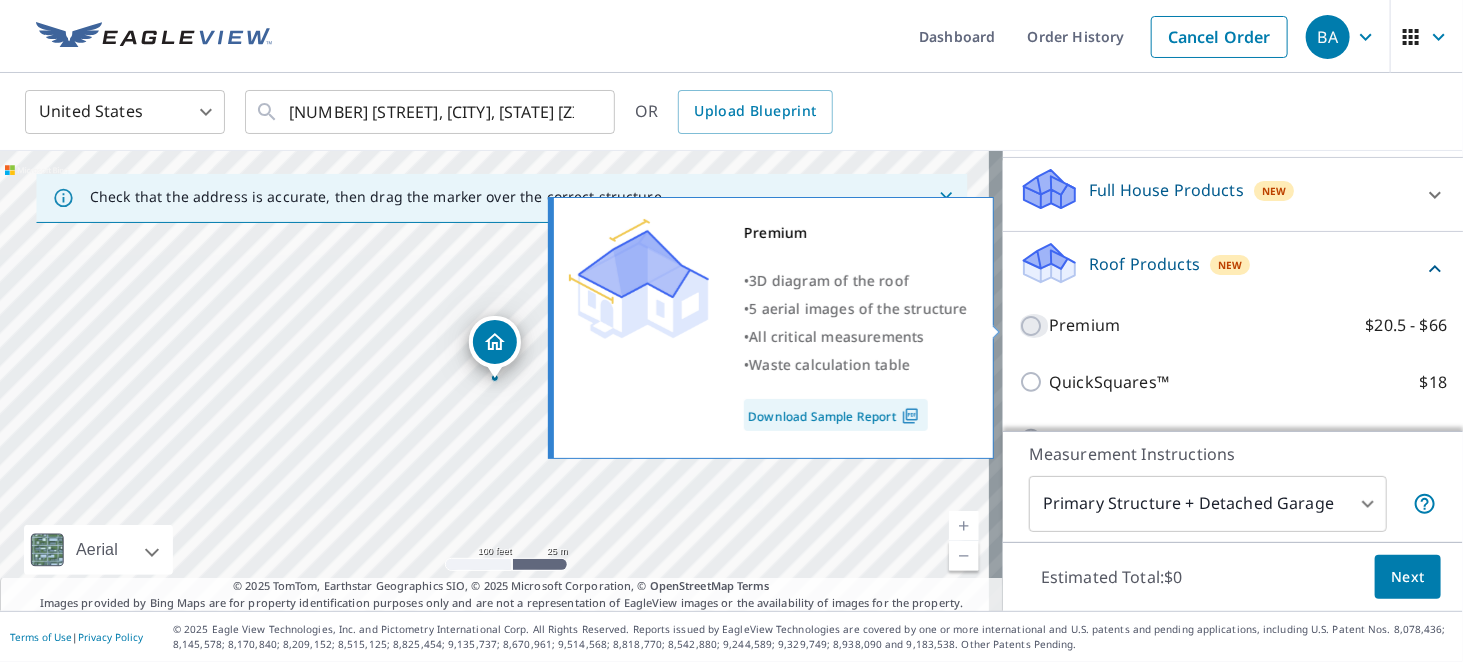 click on "Premium $20.5 - $66" at bounding box center (1034, 326) 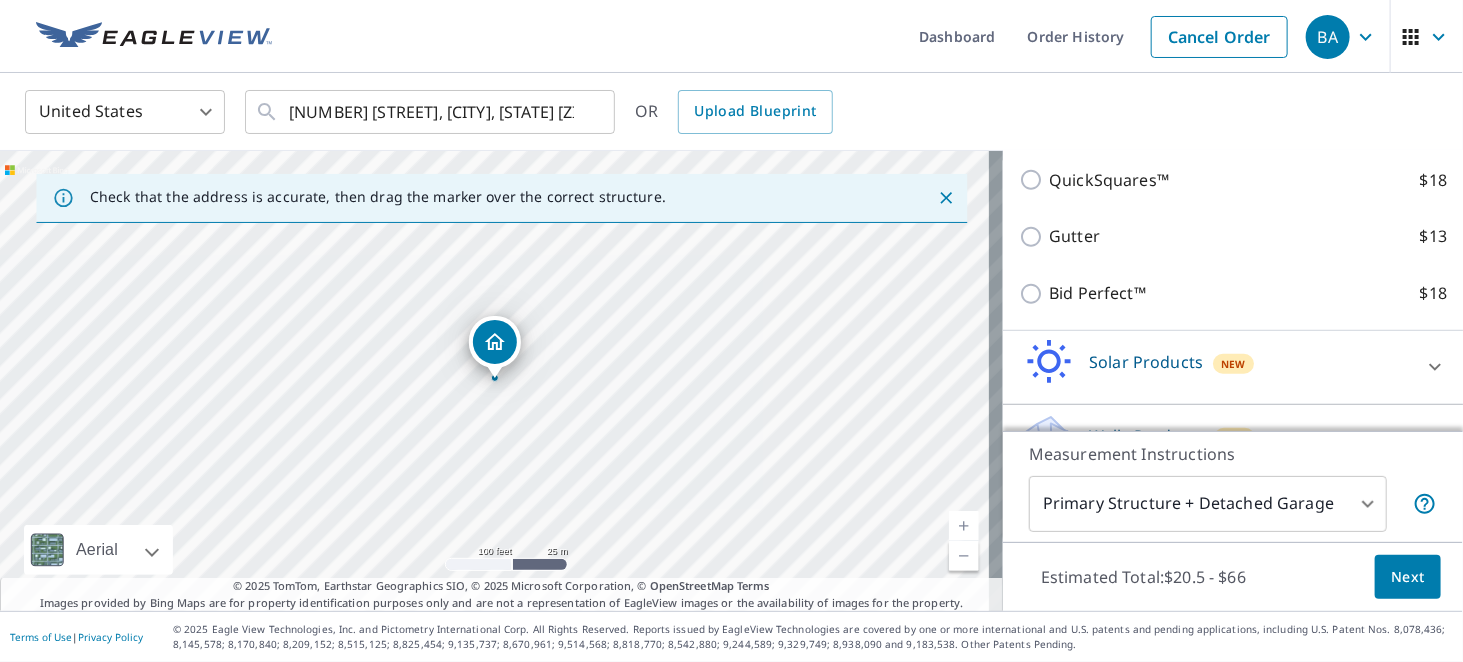 scroll, scrollTop: 514, scrollLeft: 0, axis: vertical 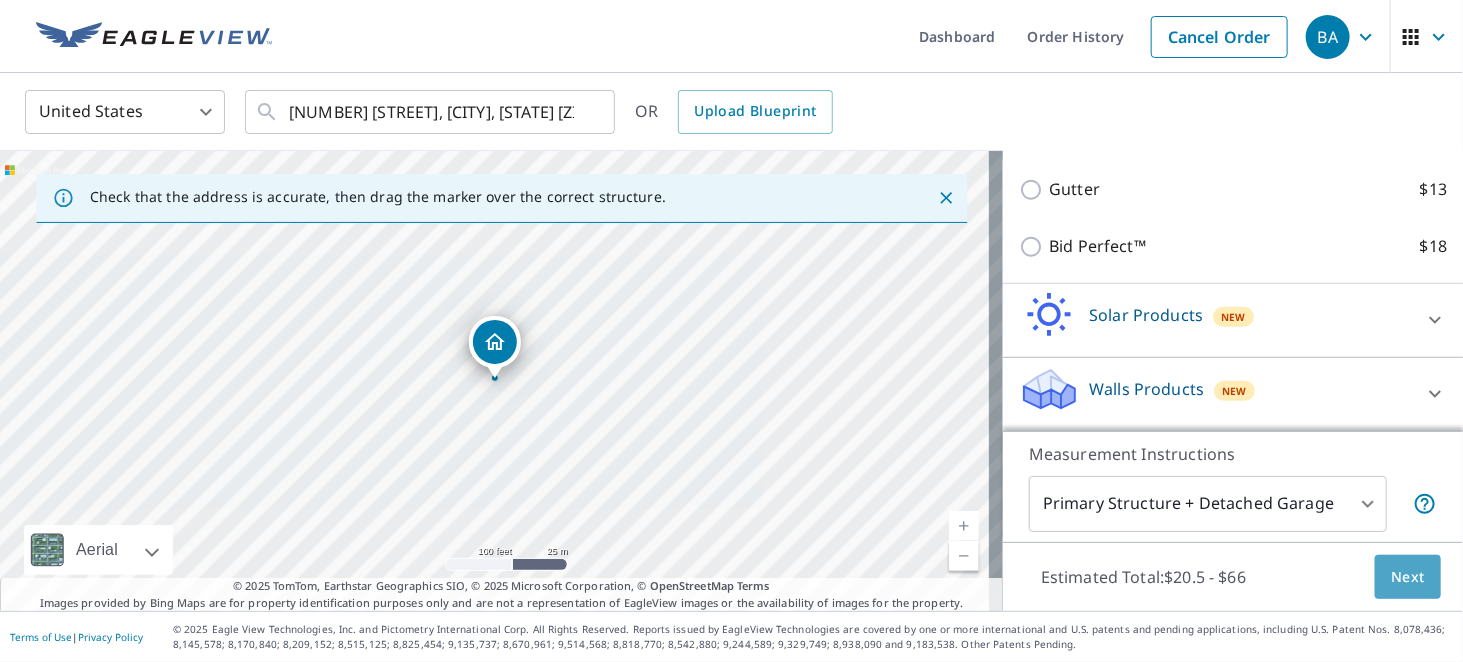 click on "Next" at bounding box center (1408, 577) 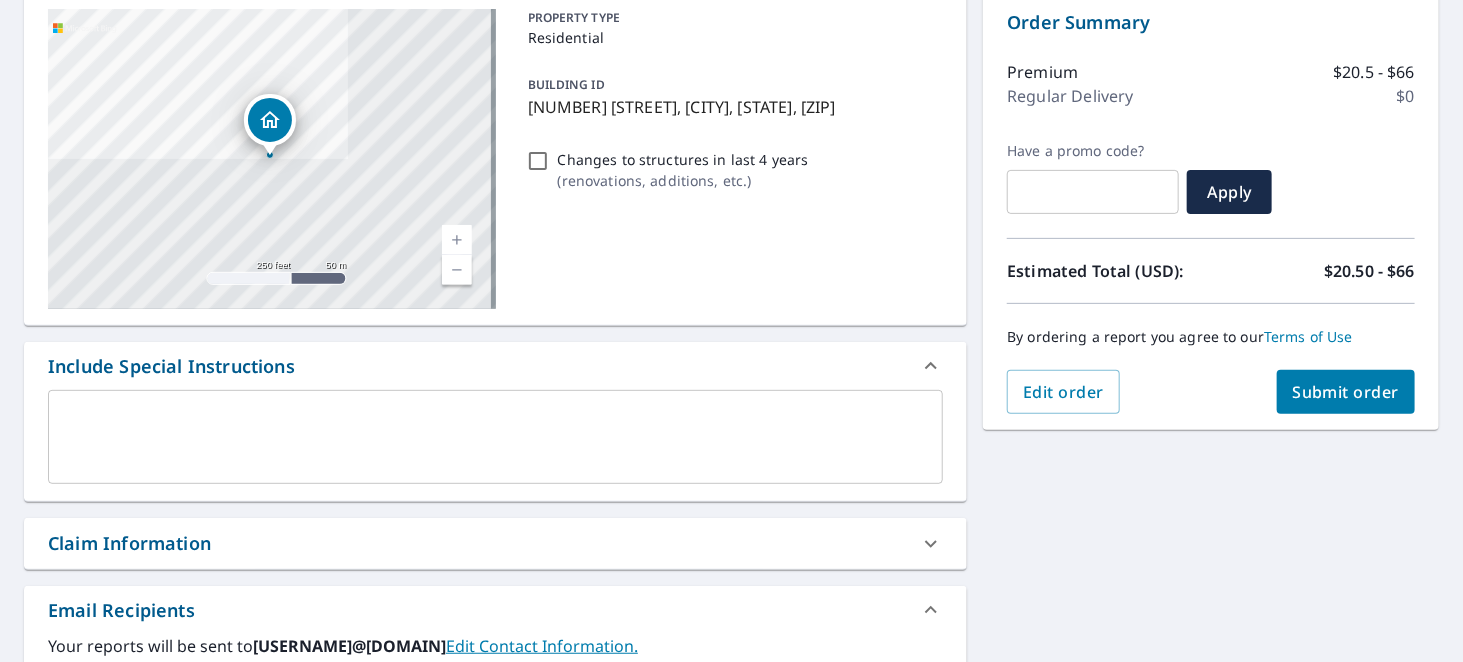 scroll, scrollTop: 207, scrollLeft: 0, axis: vertical 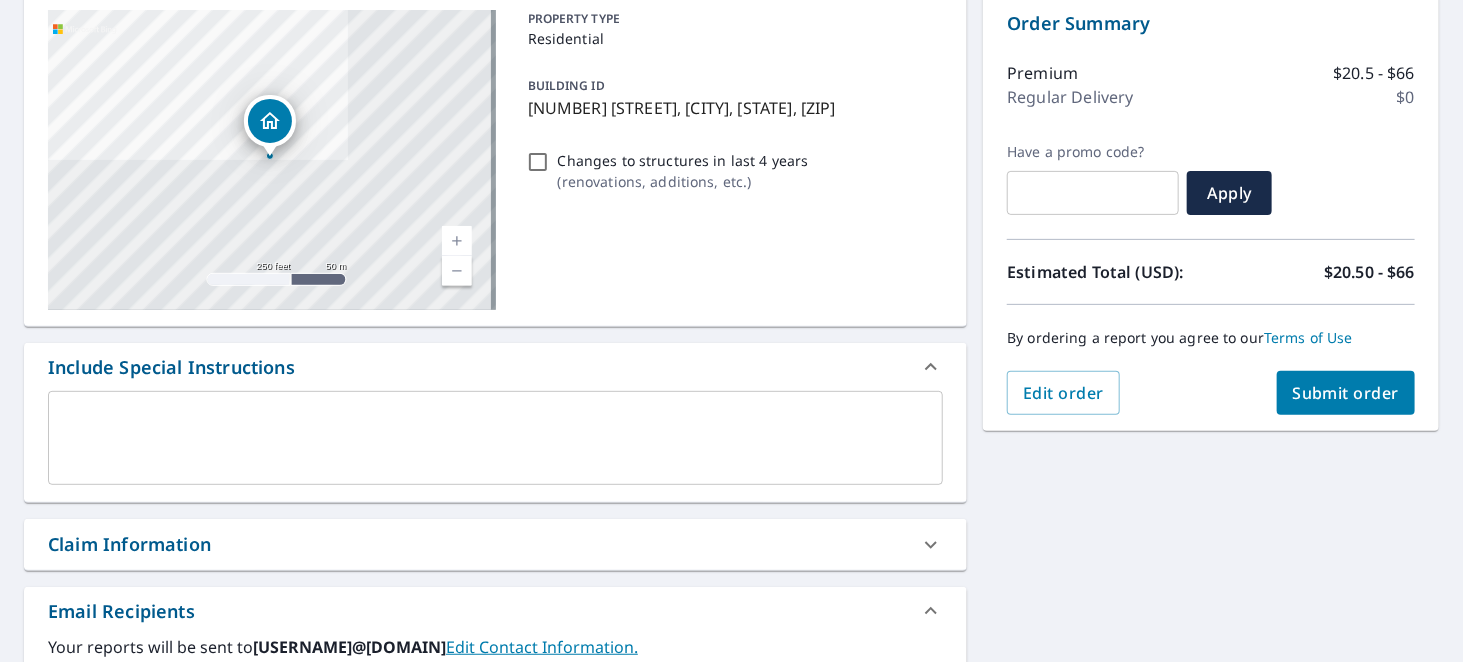 click on "Claim Information" at bounding box center [129, 544] 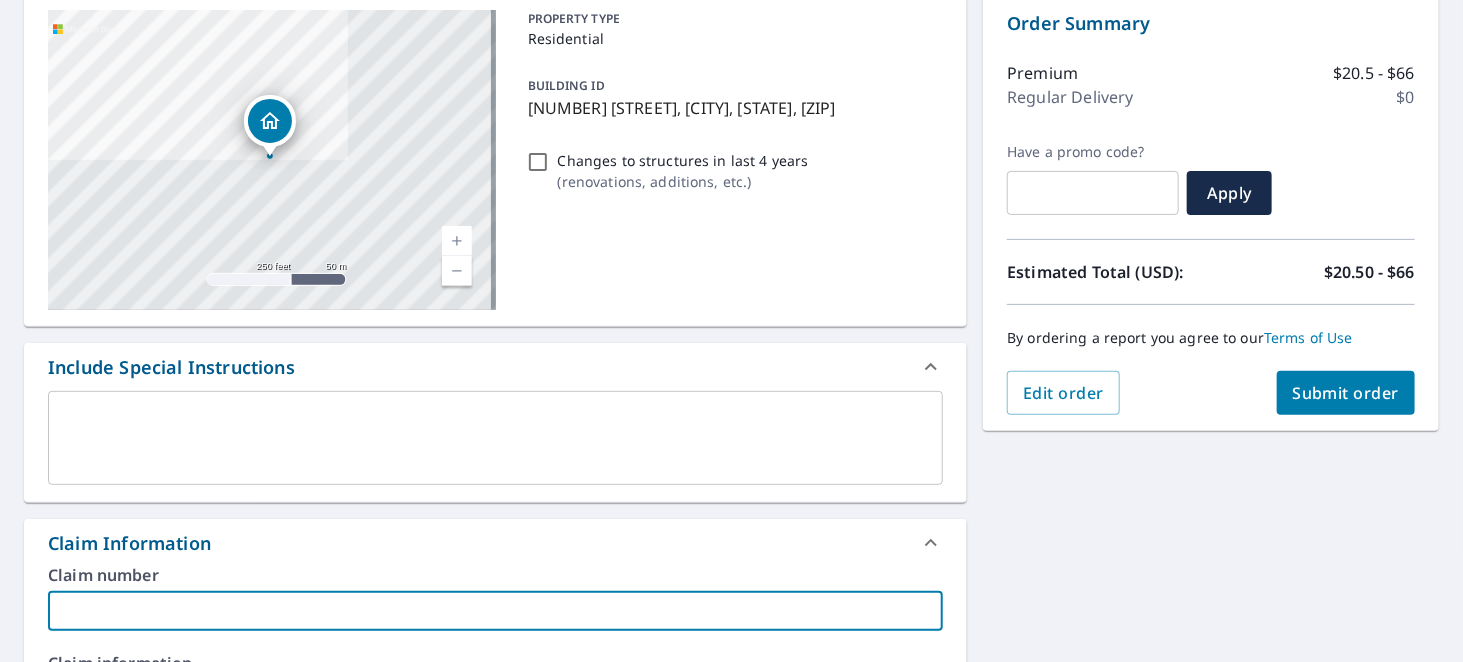 click at bounding box center (495, 611) 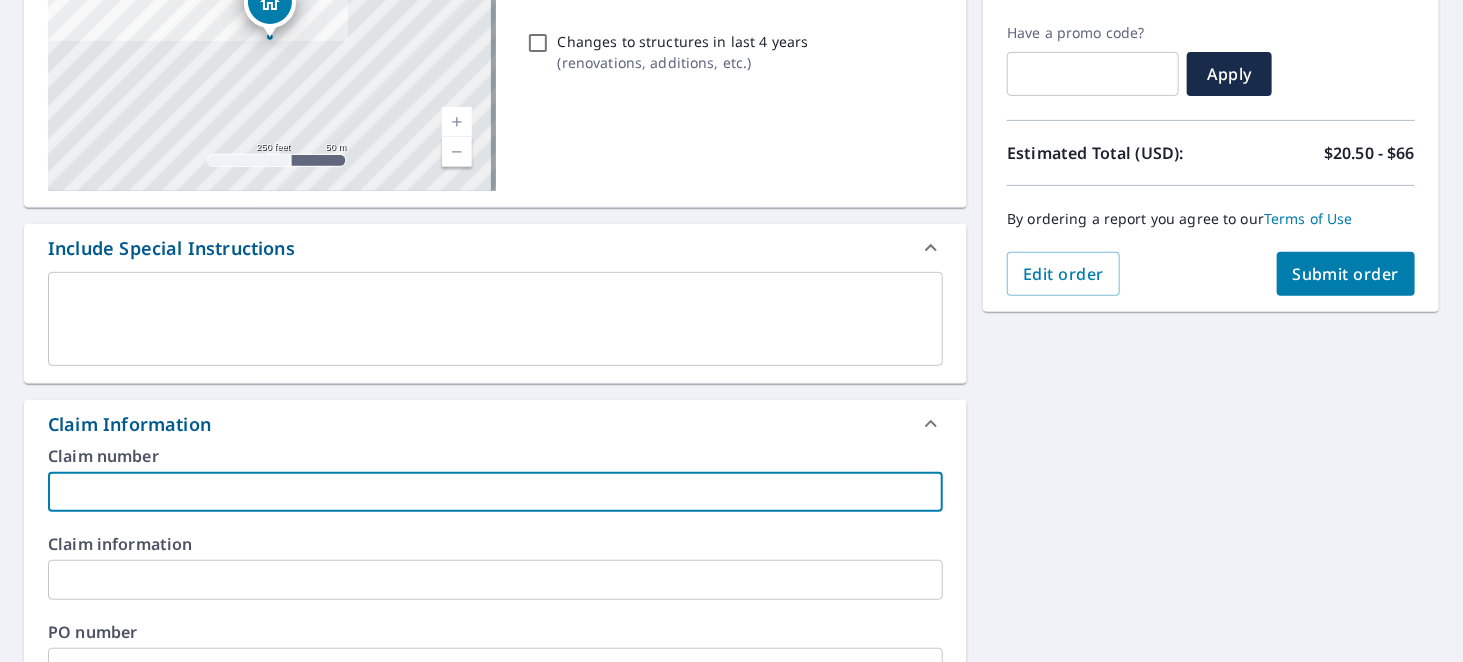 scroll, scrollTop: 407, scrollLeft: 0, axis: vertical 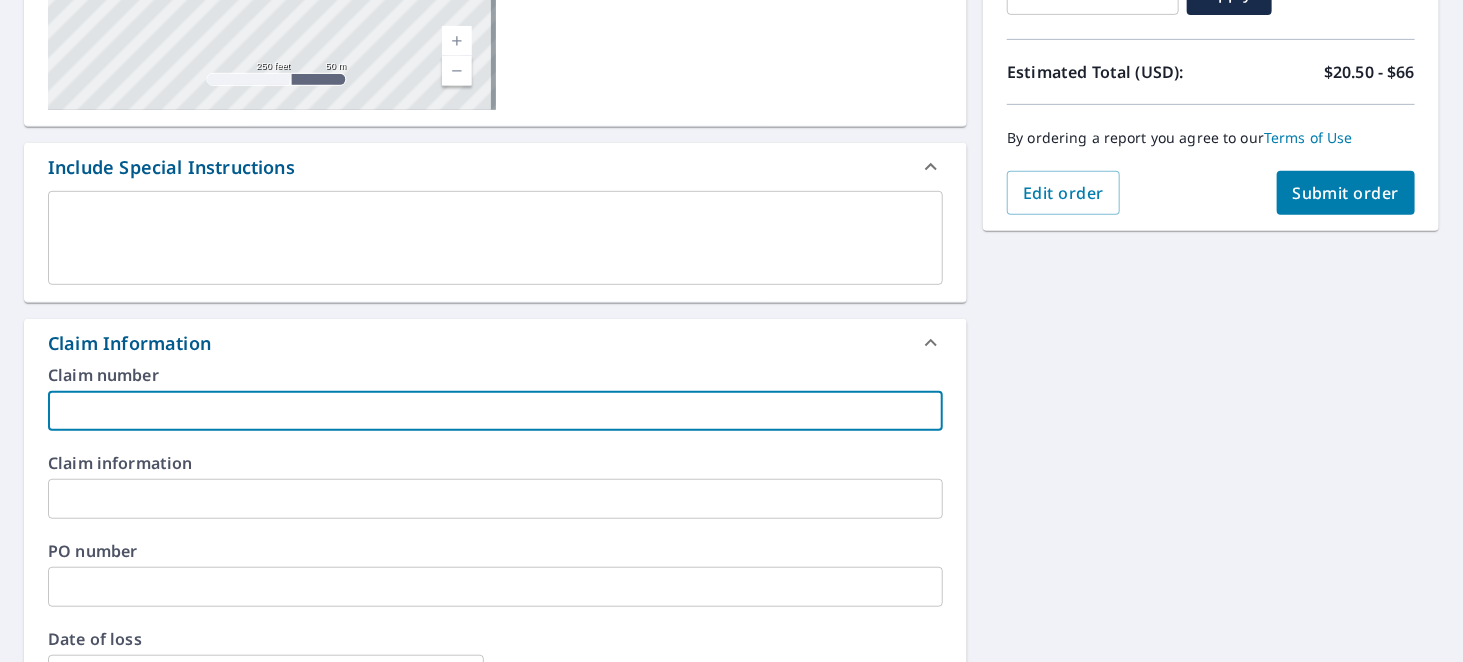 click at bounding box center [495, 499] 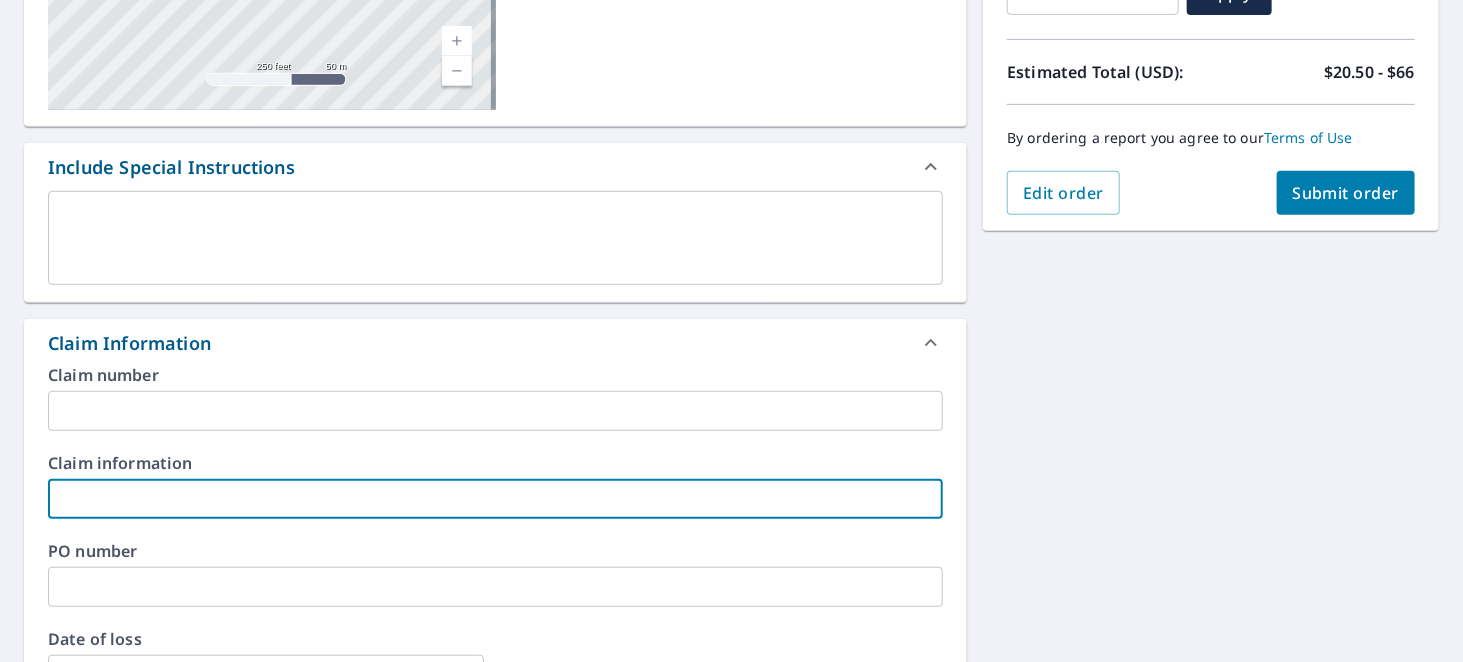 type on "R" 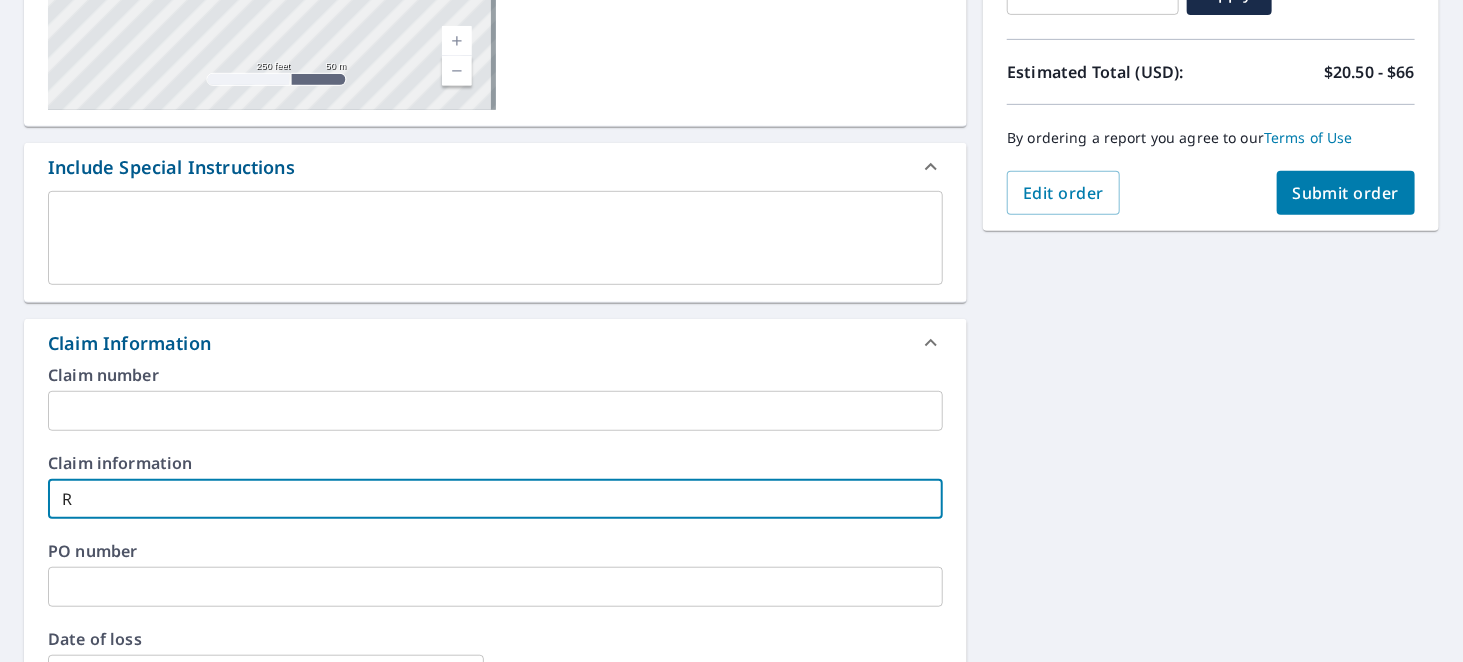 type on "RL" 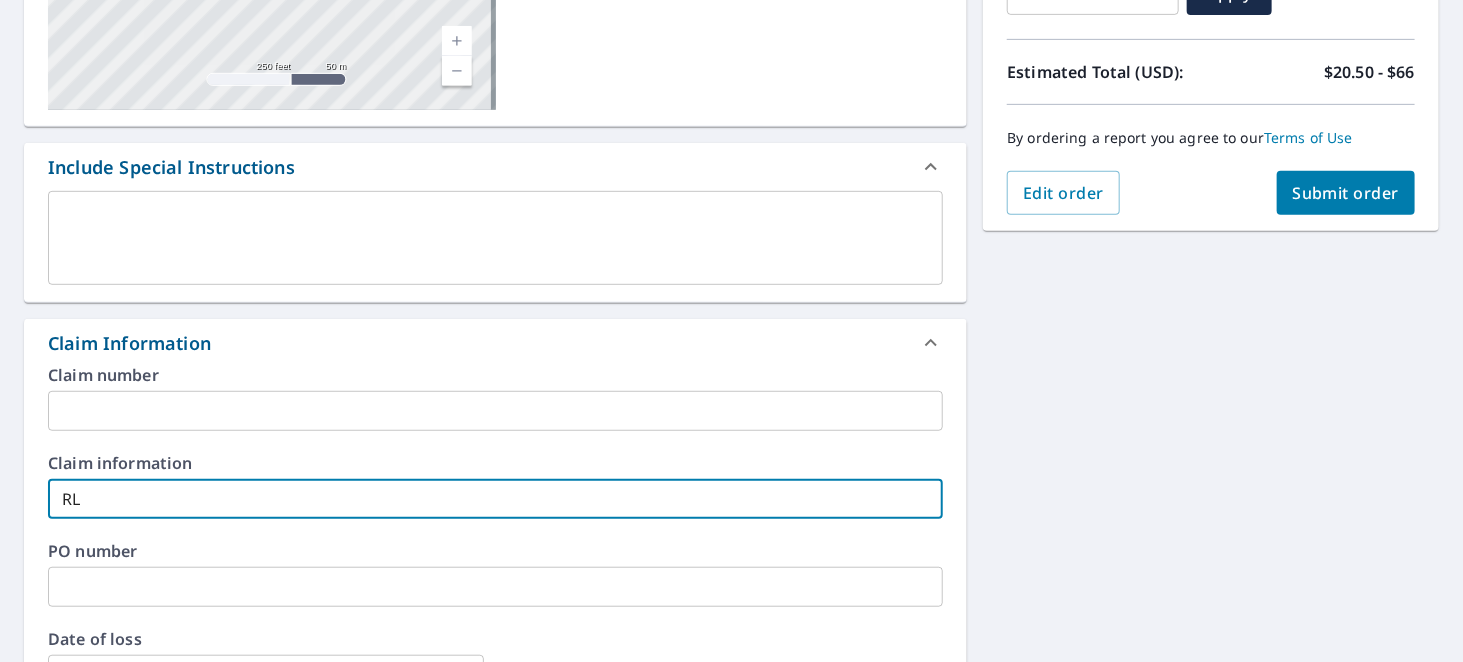 type on "RLS" 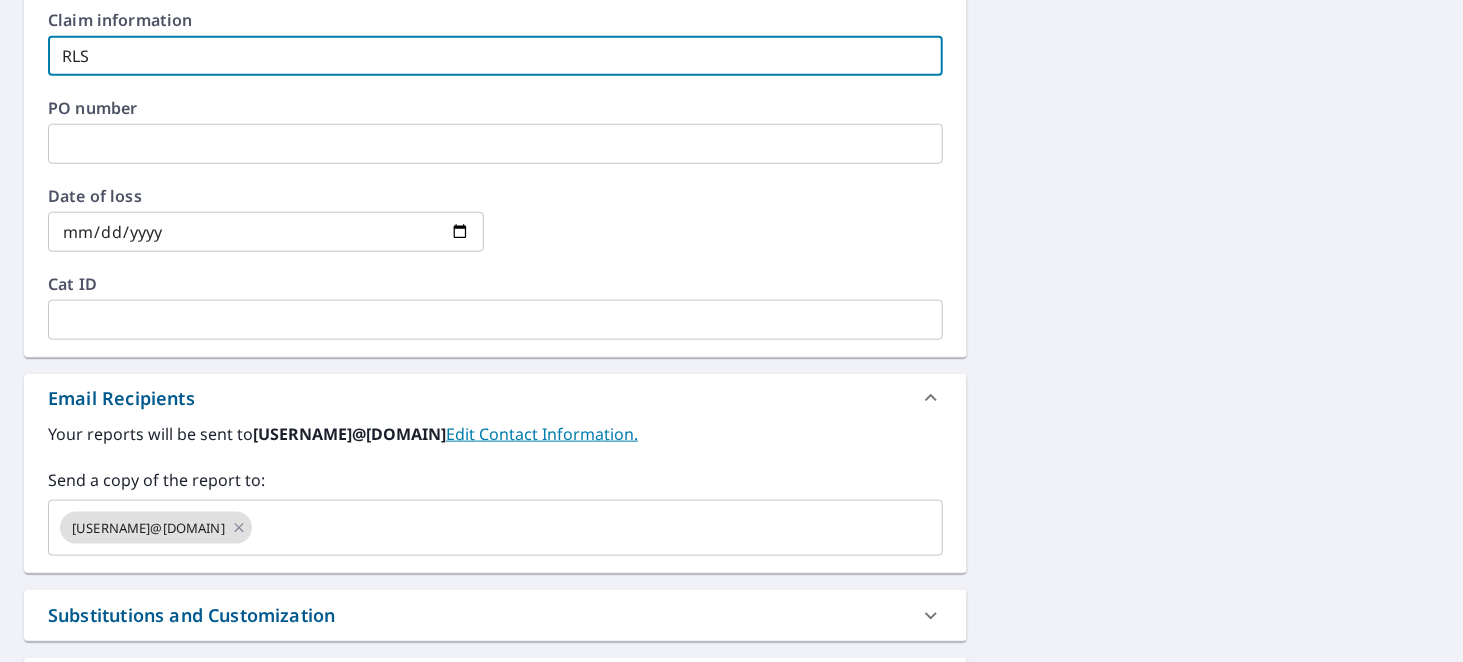 scroll, scrollTop: 907, scrollLeft: 0, axis: vertical 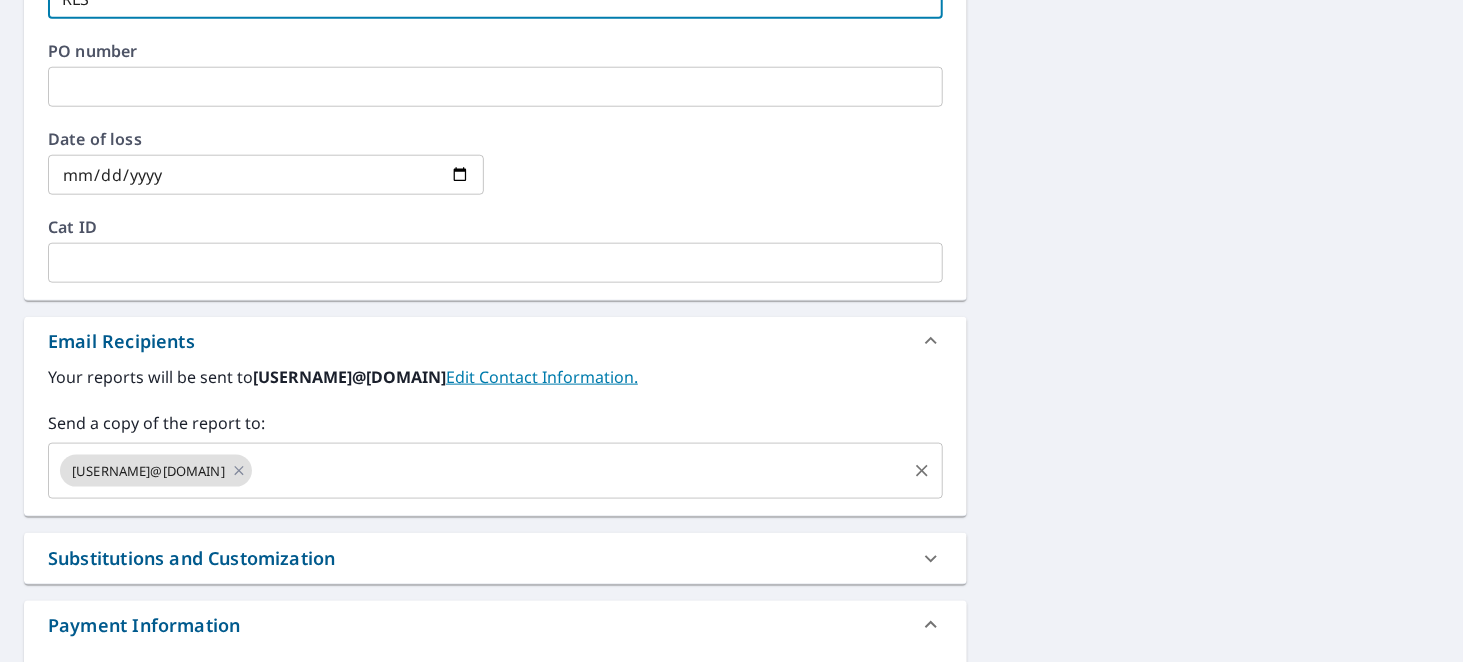type on "RLS" 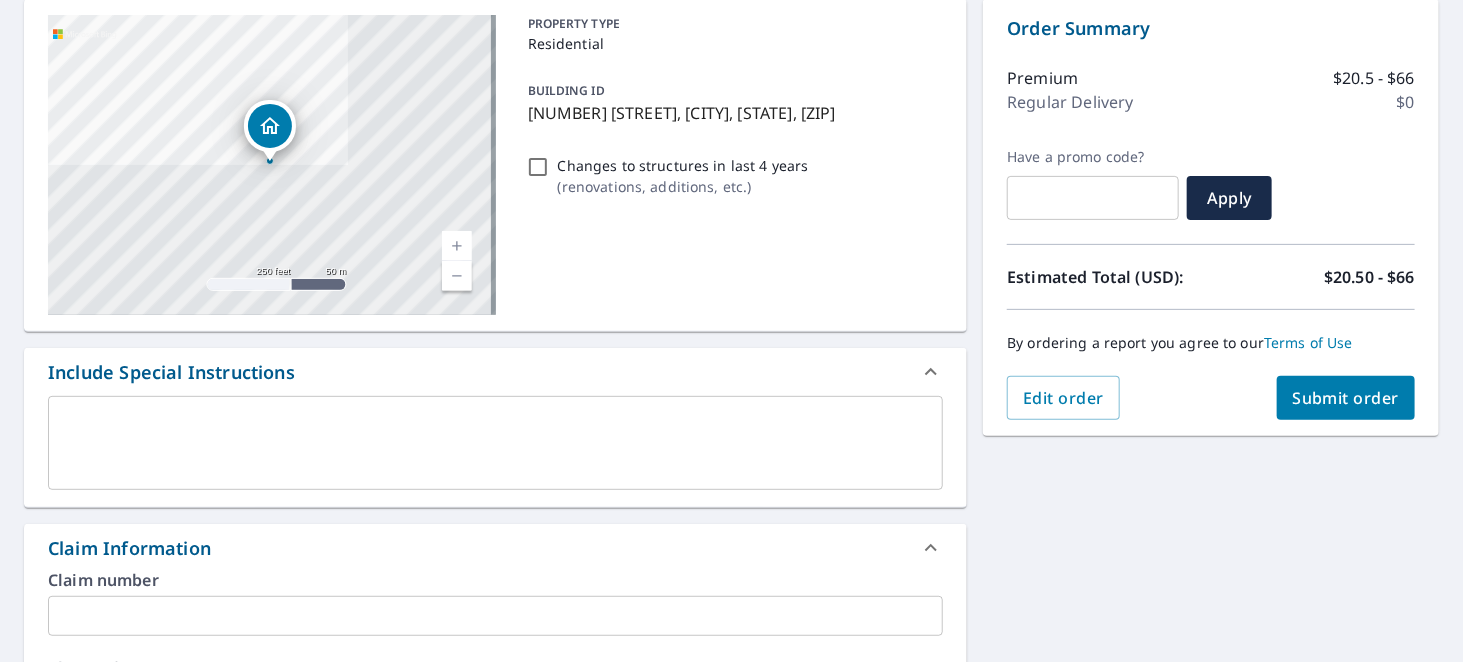 scroll, scrollTop: 107, scrollLeft: 0, axis: vertical 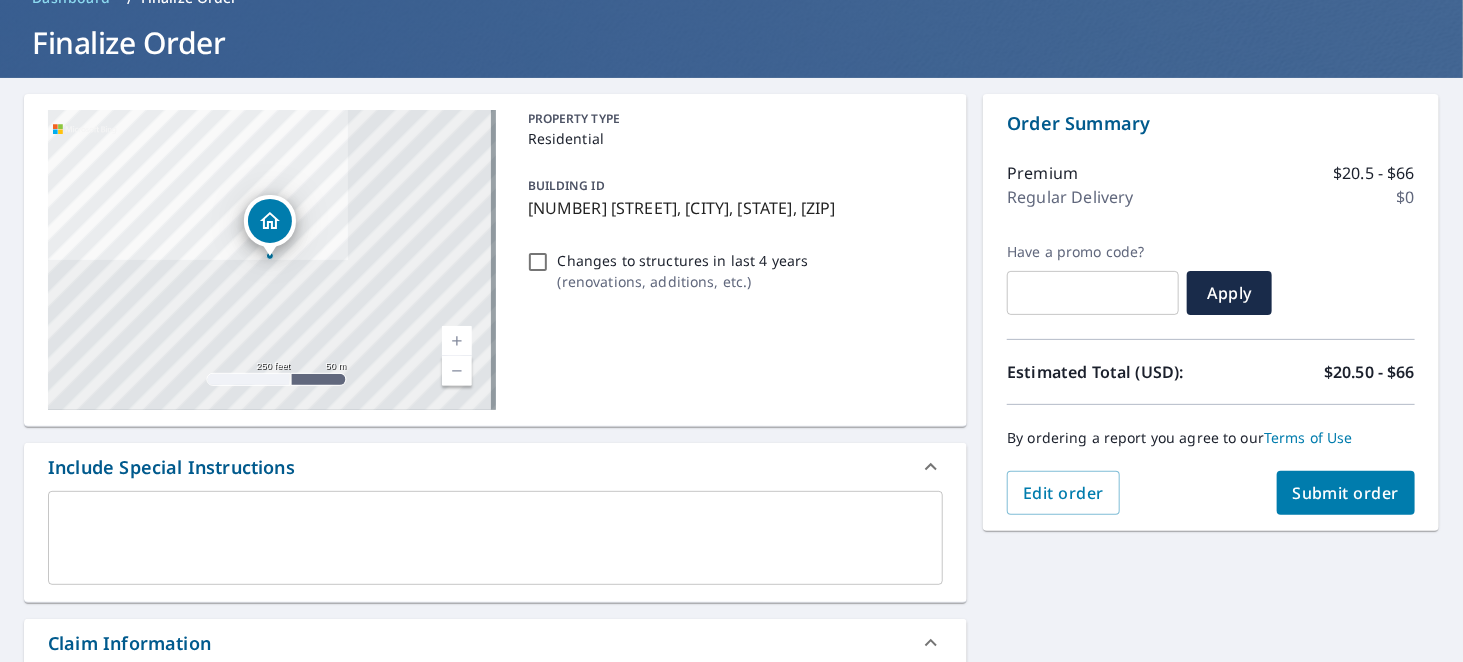 type on "[USERNAME]@[DOMAIN]" 